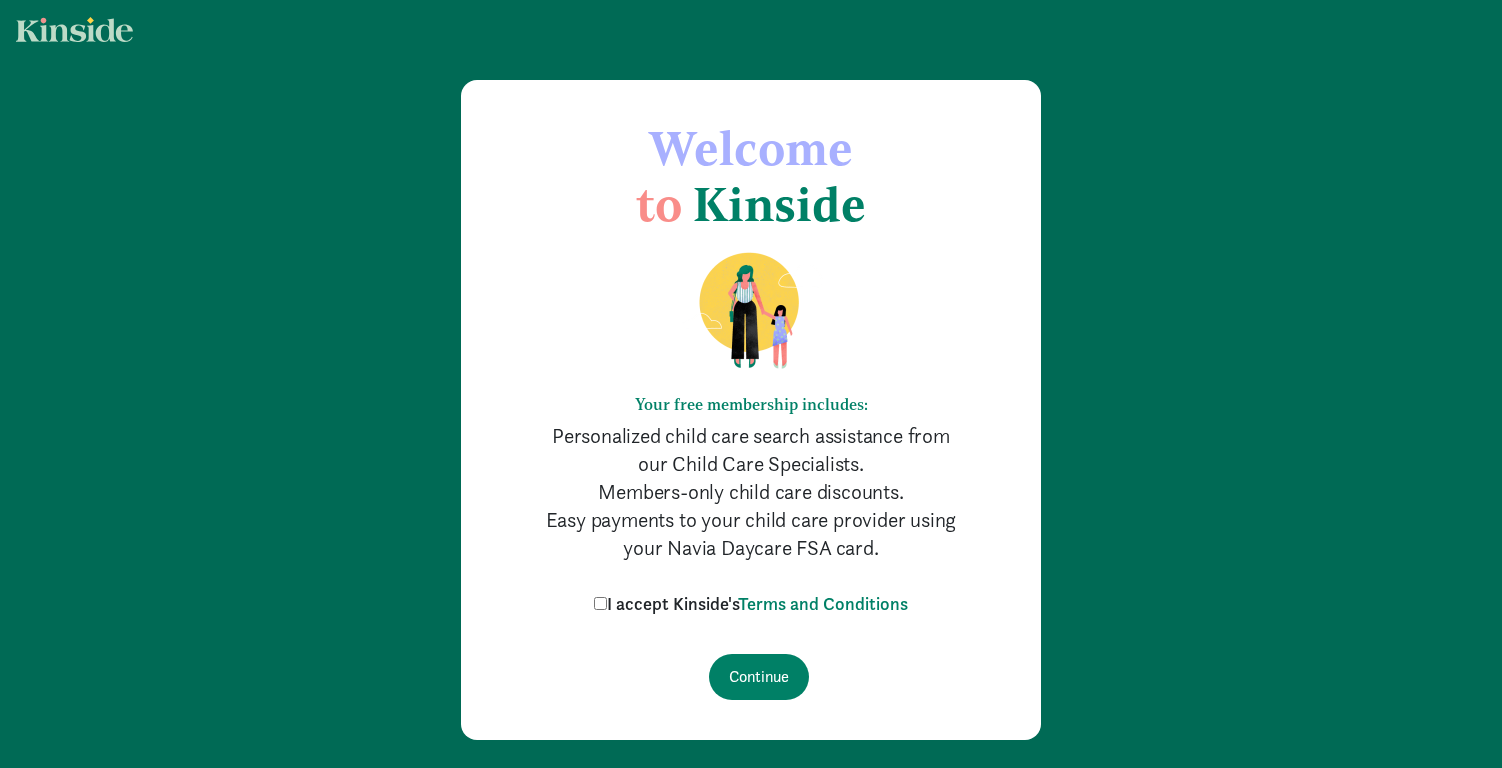 scroll, scrollTop: 0, scrollLeft: 0, axis: both 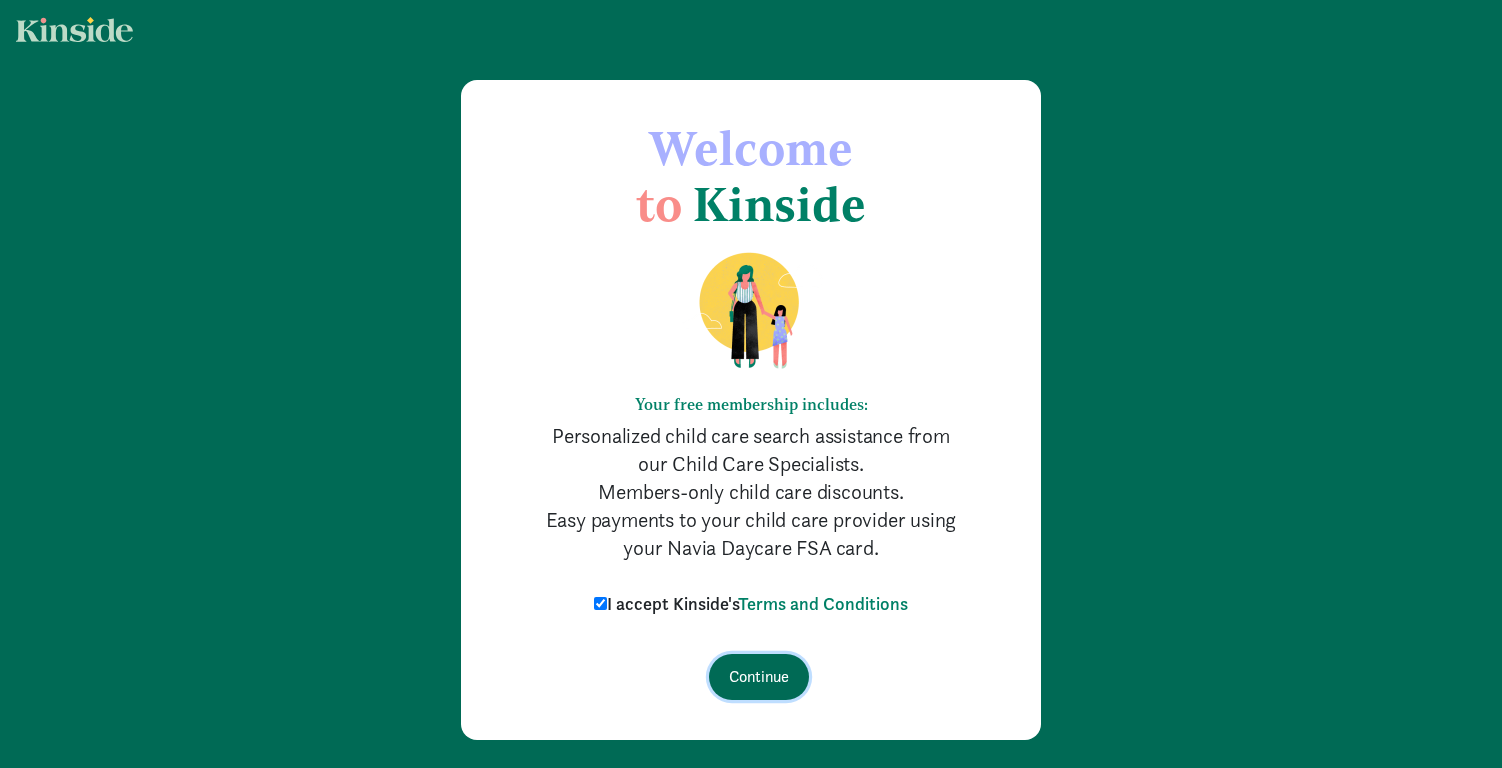 click on "Continue" at bounding box center (759, 677) 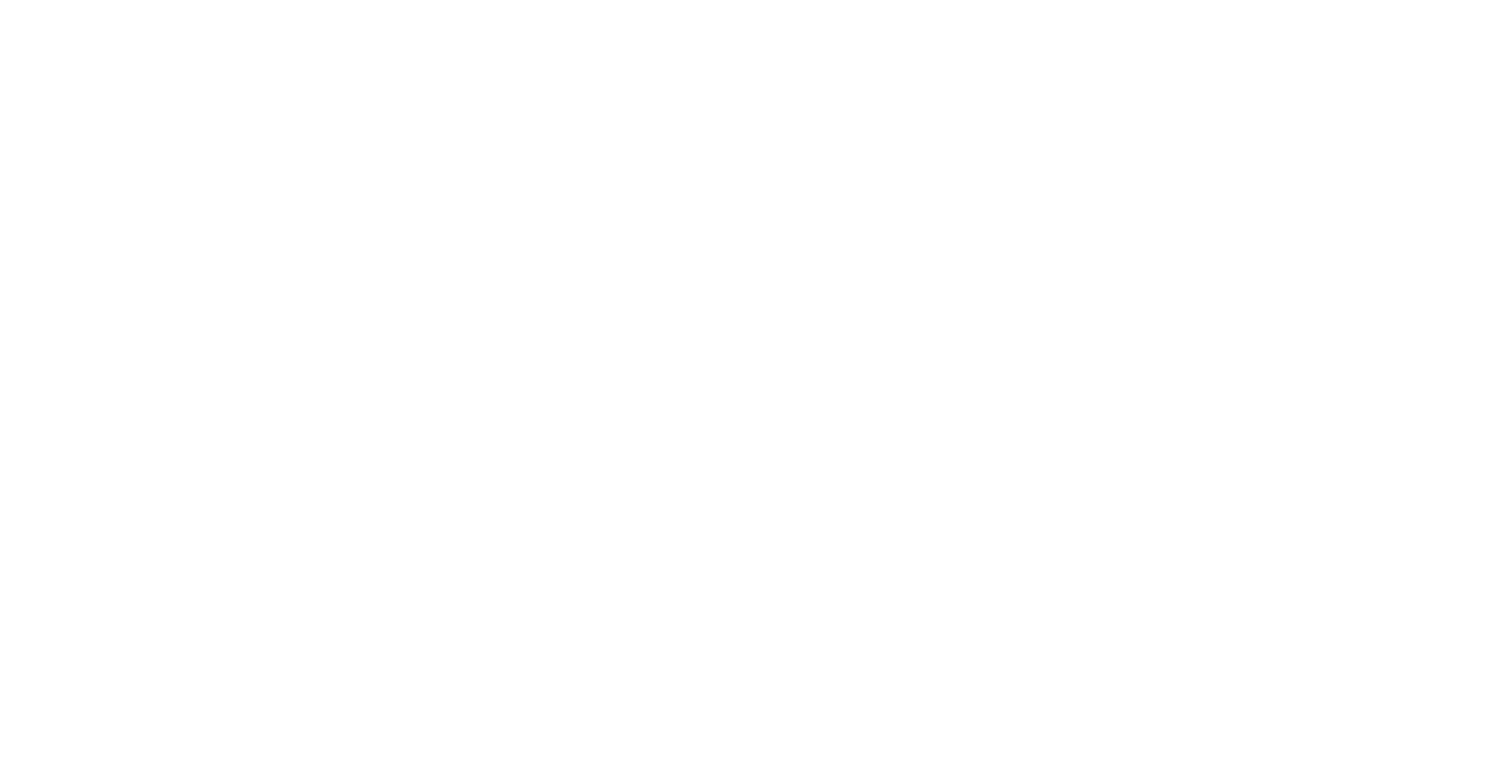 scroll, scrollTop: 0, scrollLeft: 0, axis: both 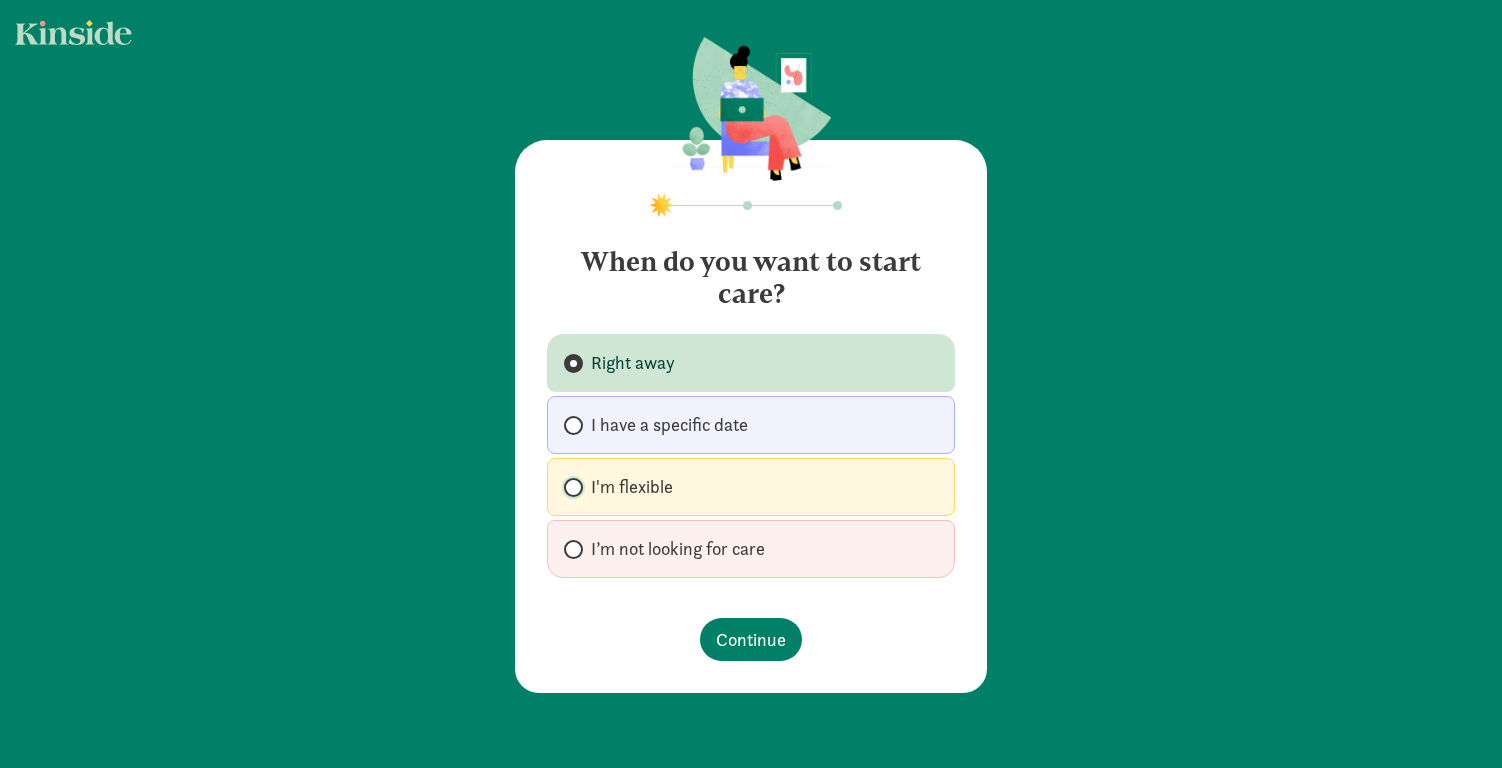 click on "I'm flexible" at bounding box center (570, 487) 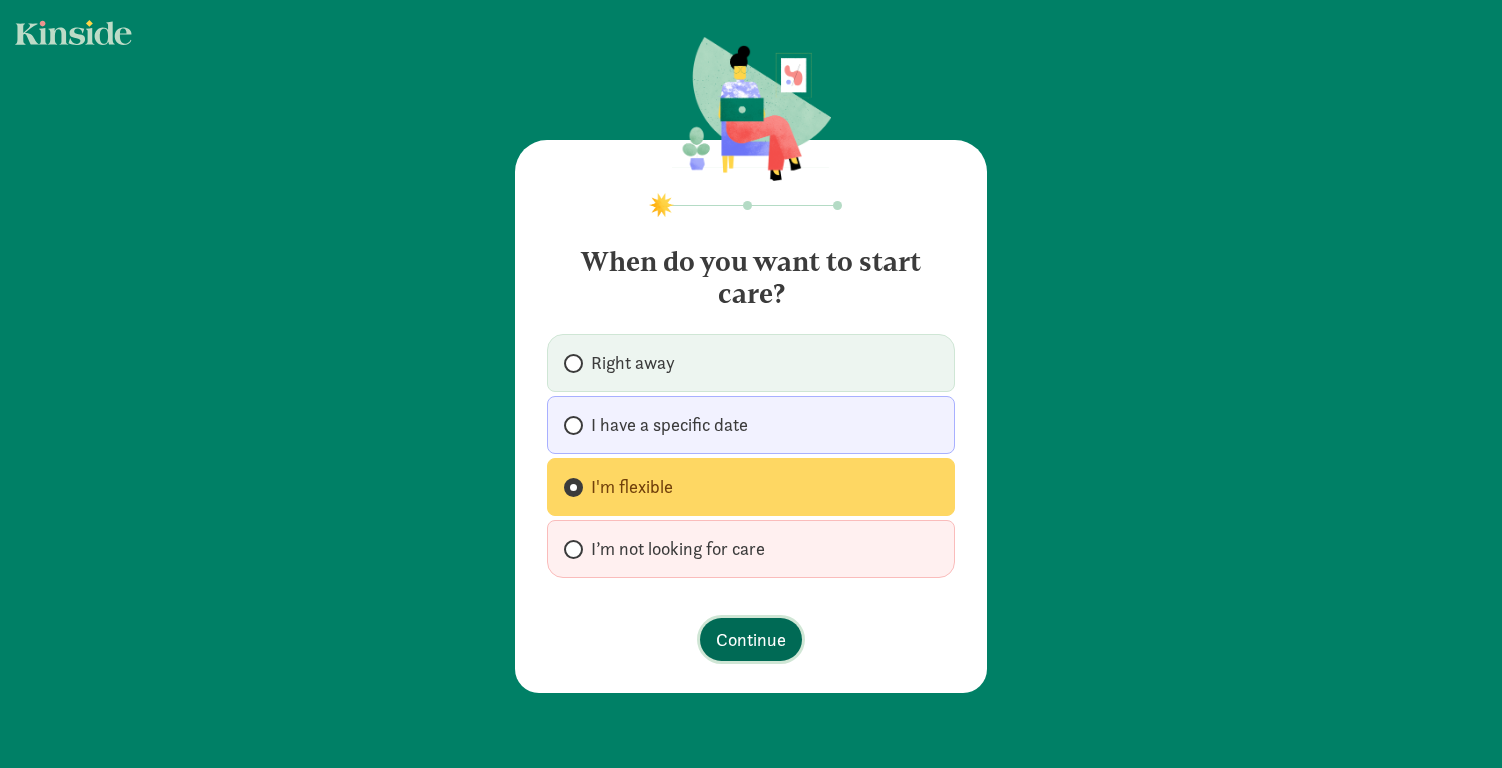 click on "Continue" at bounding box center [751, 639] 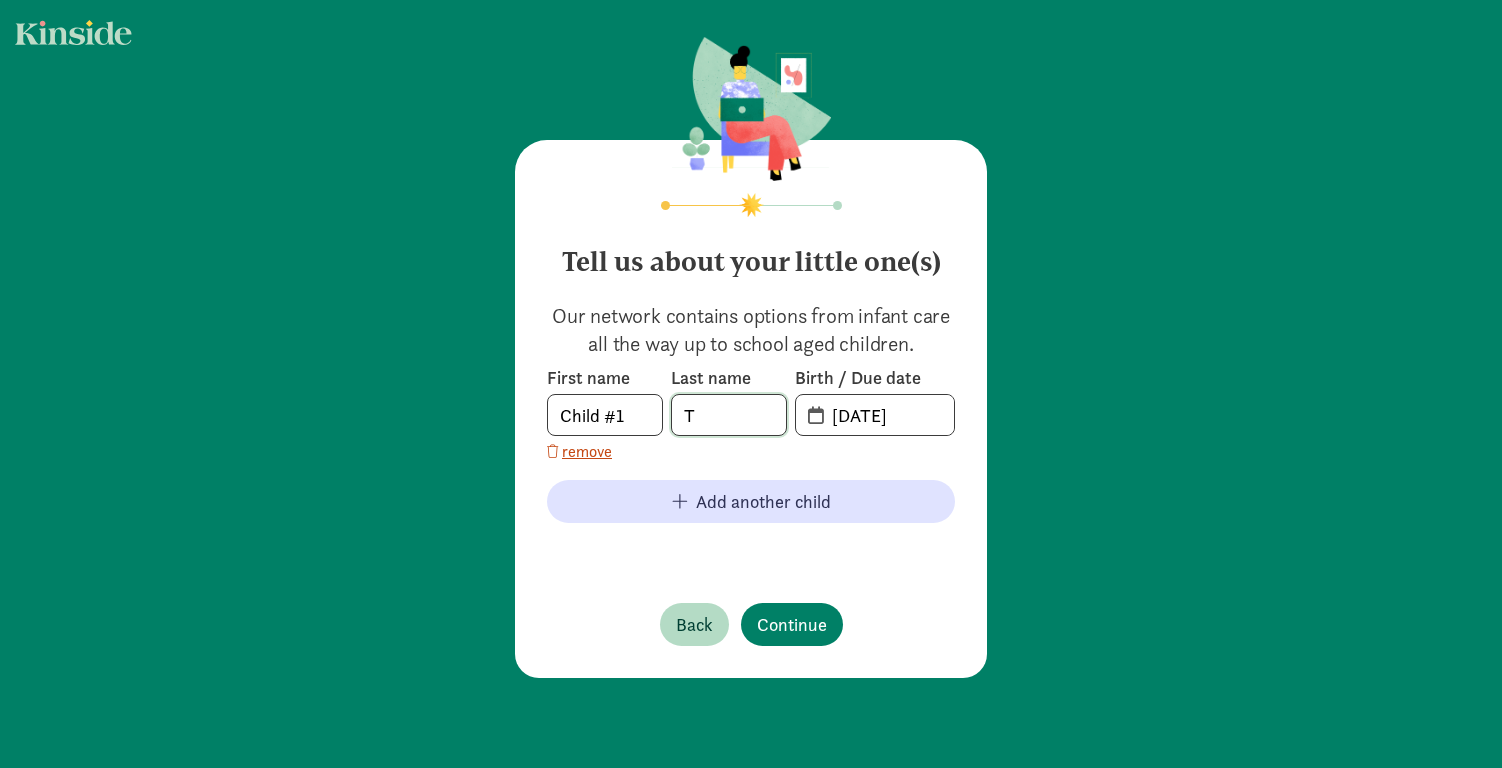 click on "T" 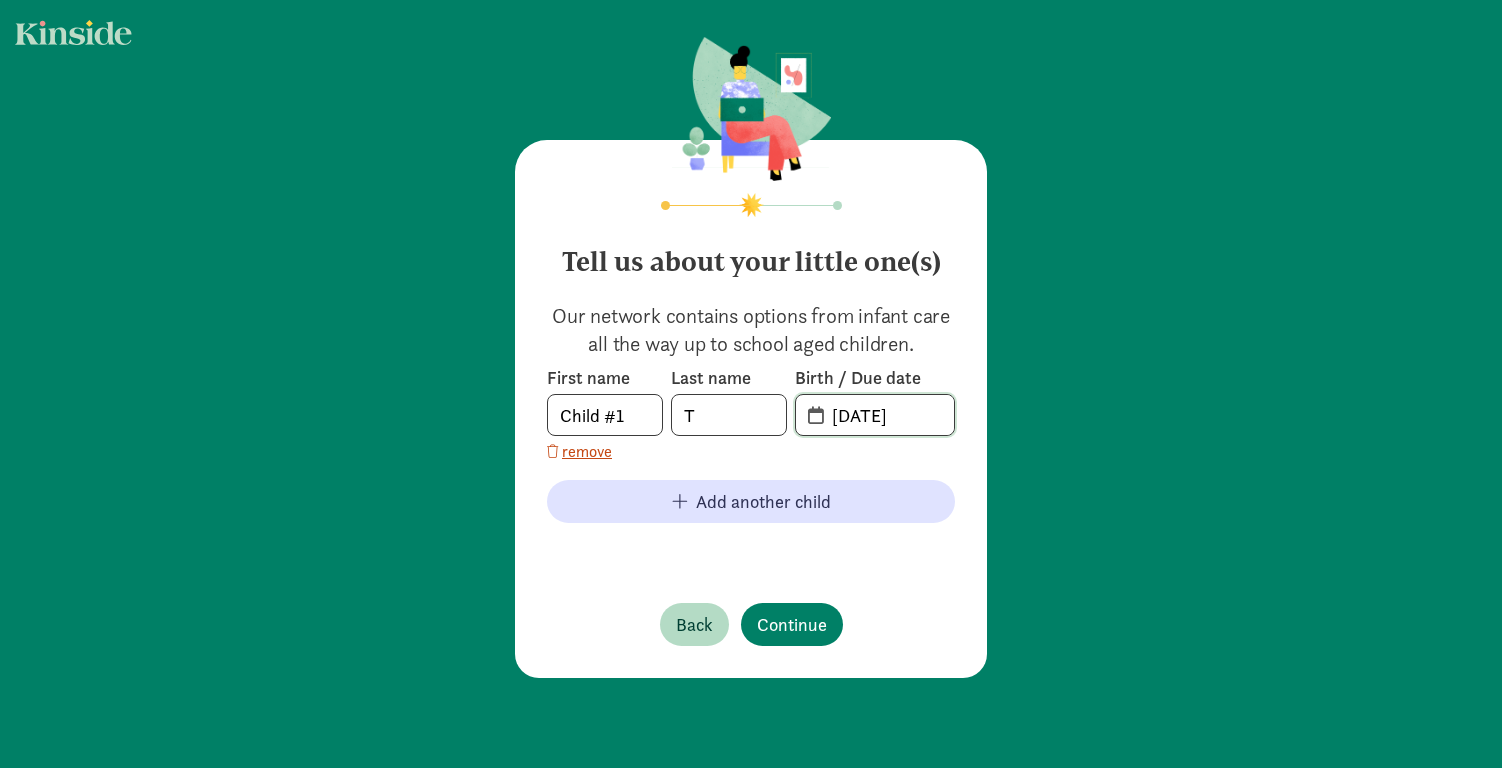 click on "[DATE]" 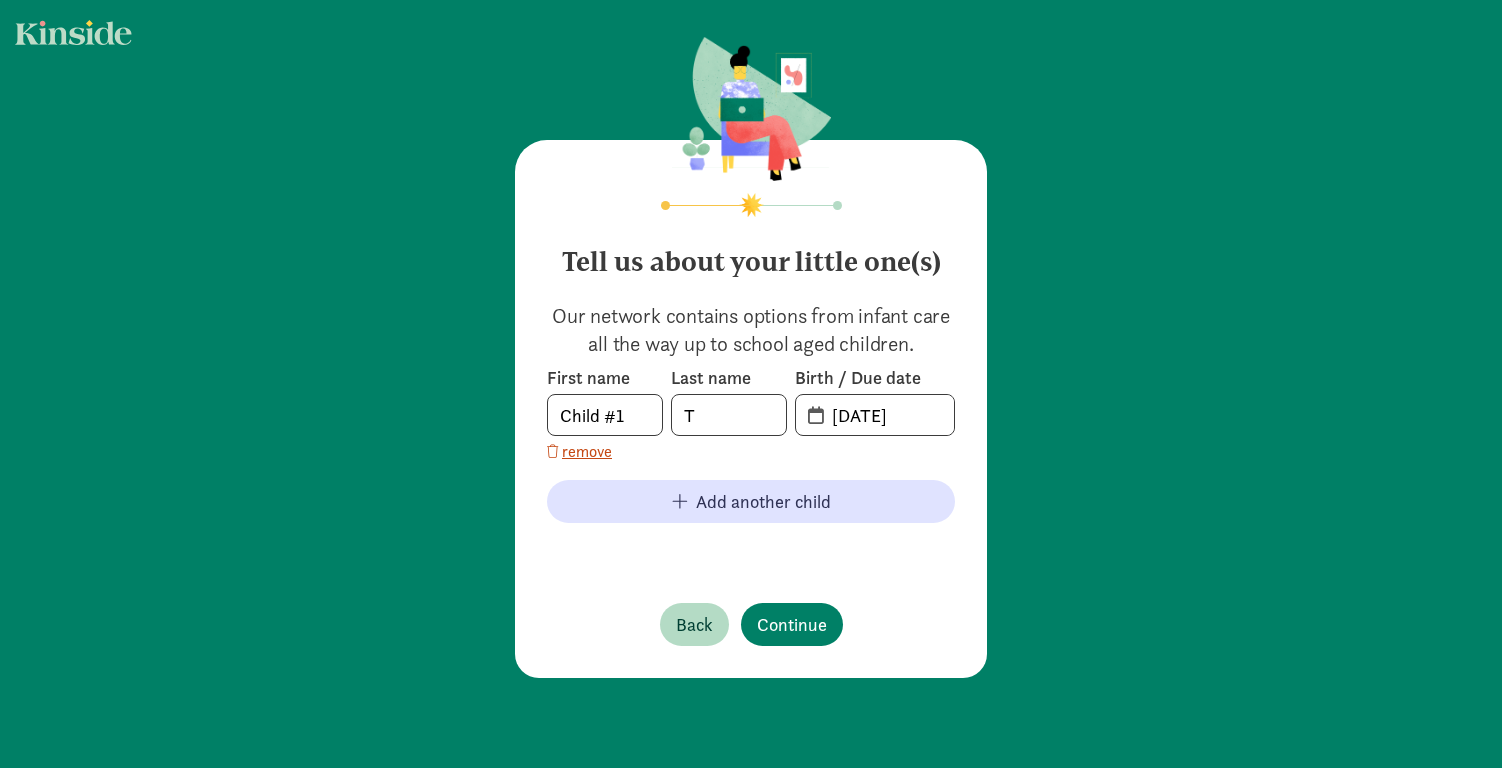 click on "Child #1" at bounding box center (605, 415) 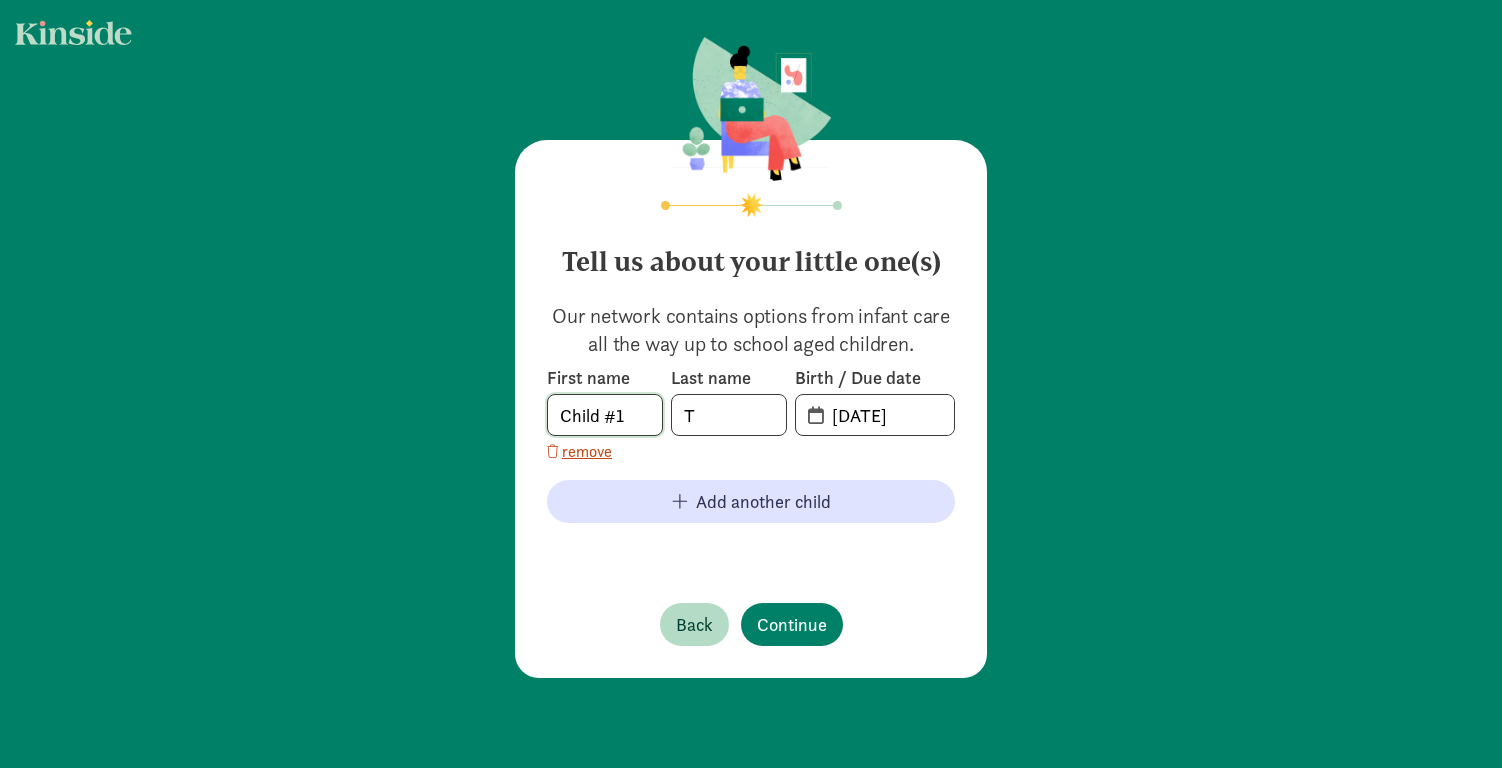 click on "Child #1" 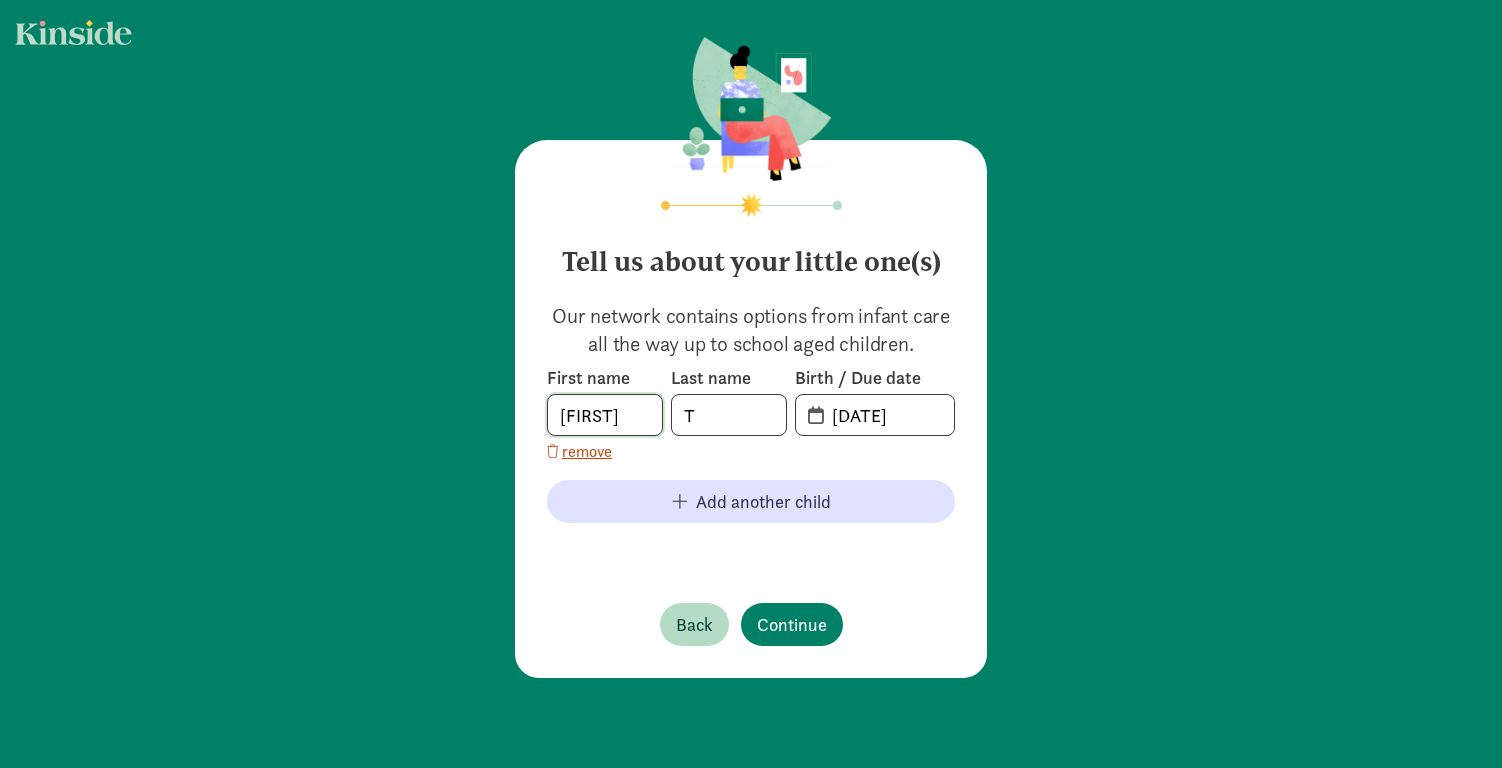 type on "[FIRST]" 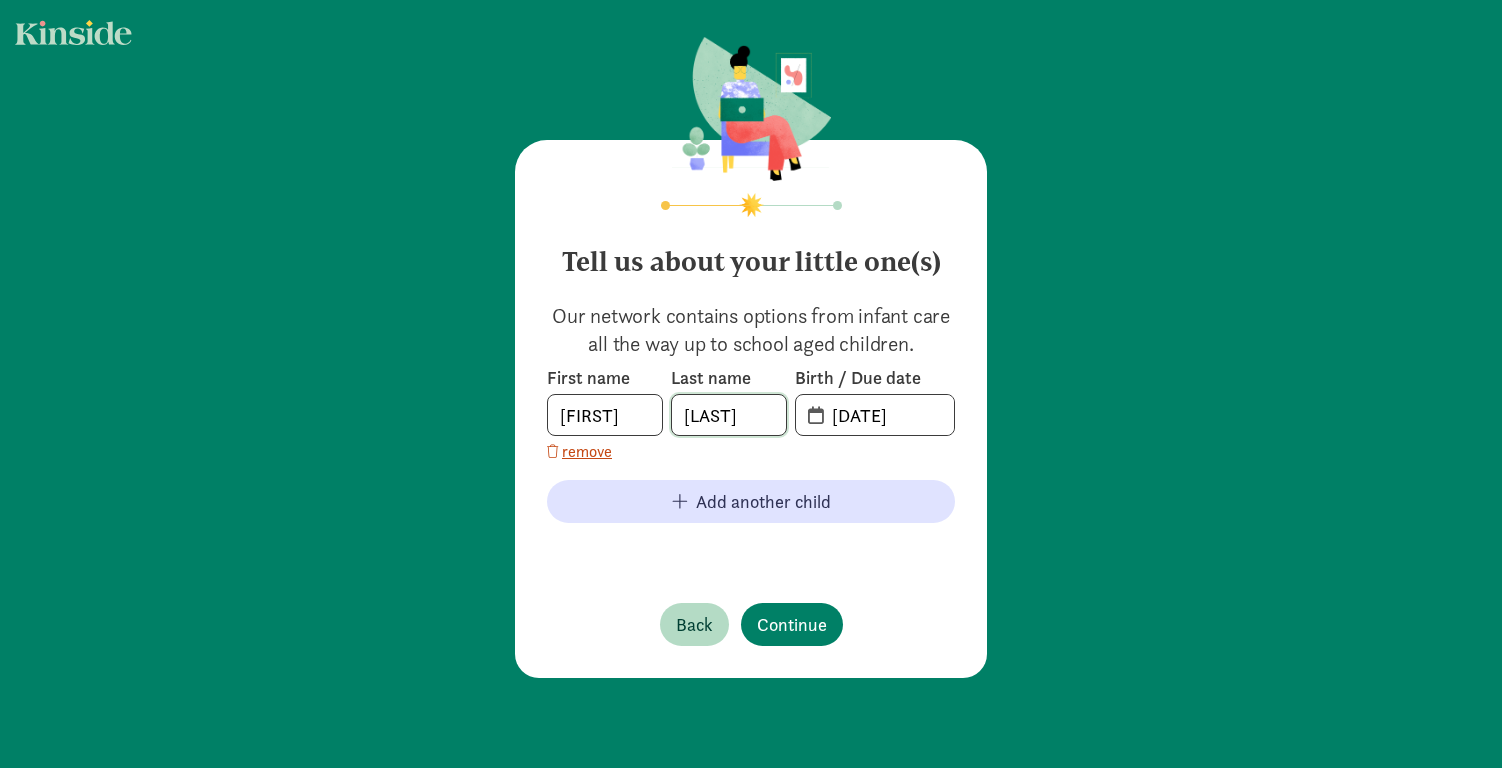 type on "[LAST]" 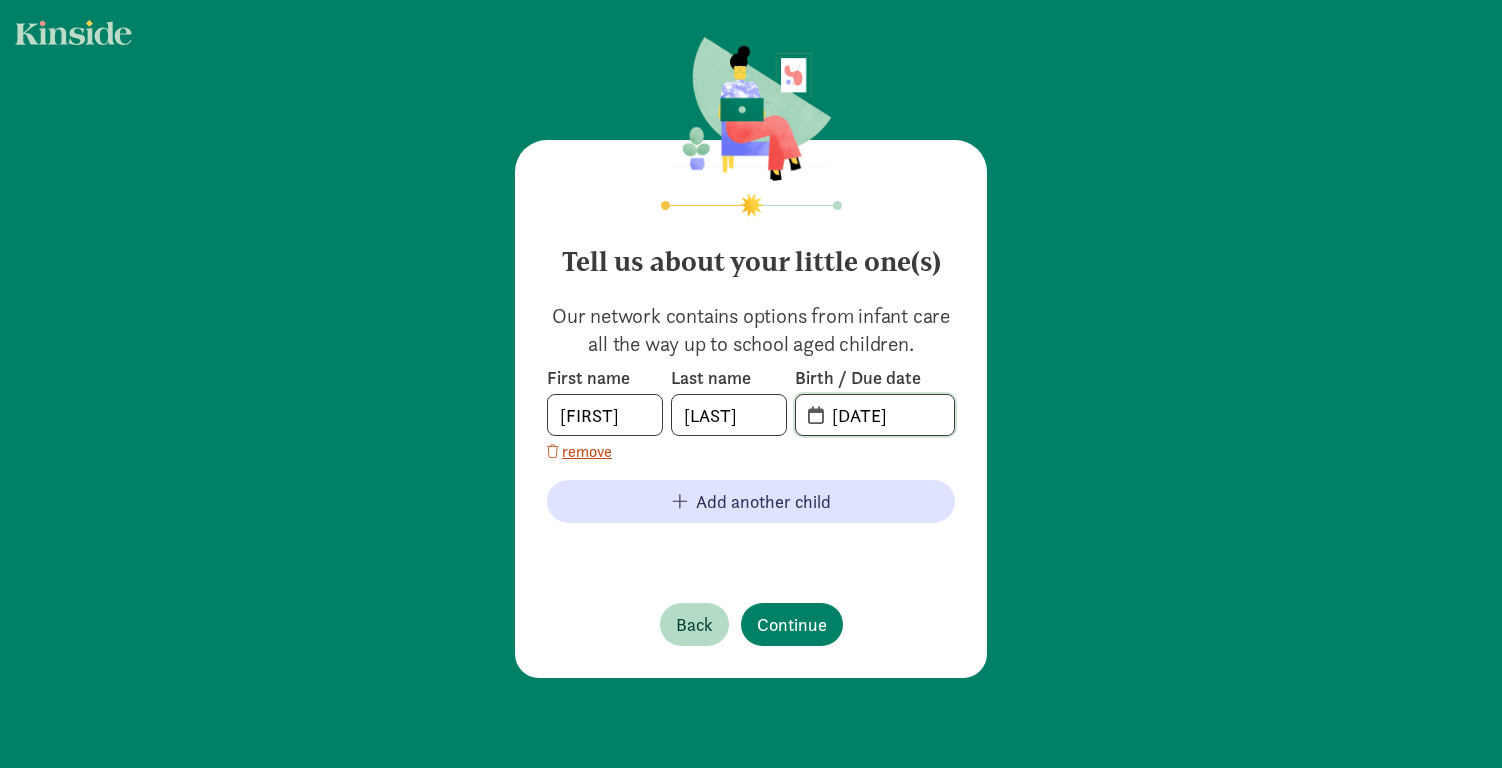 click on "[DATE]" 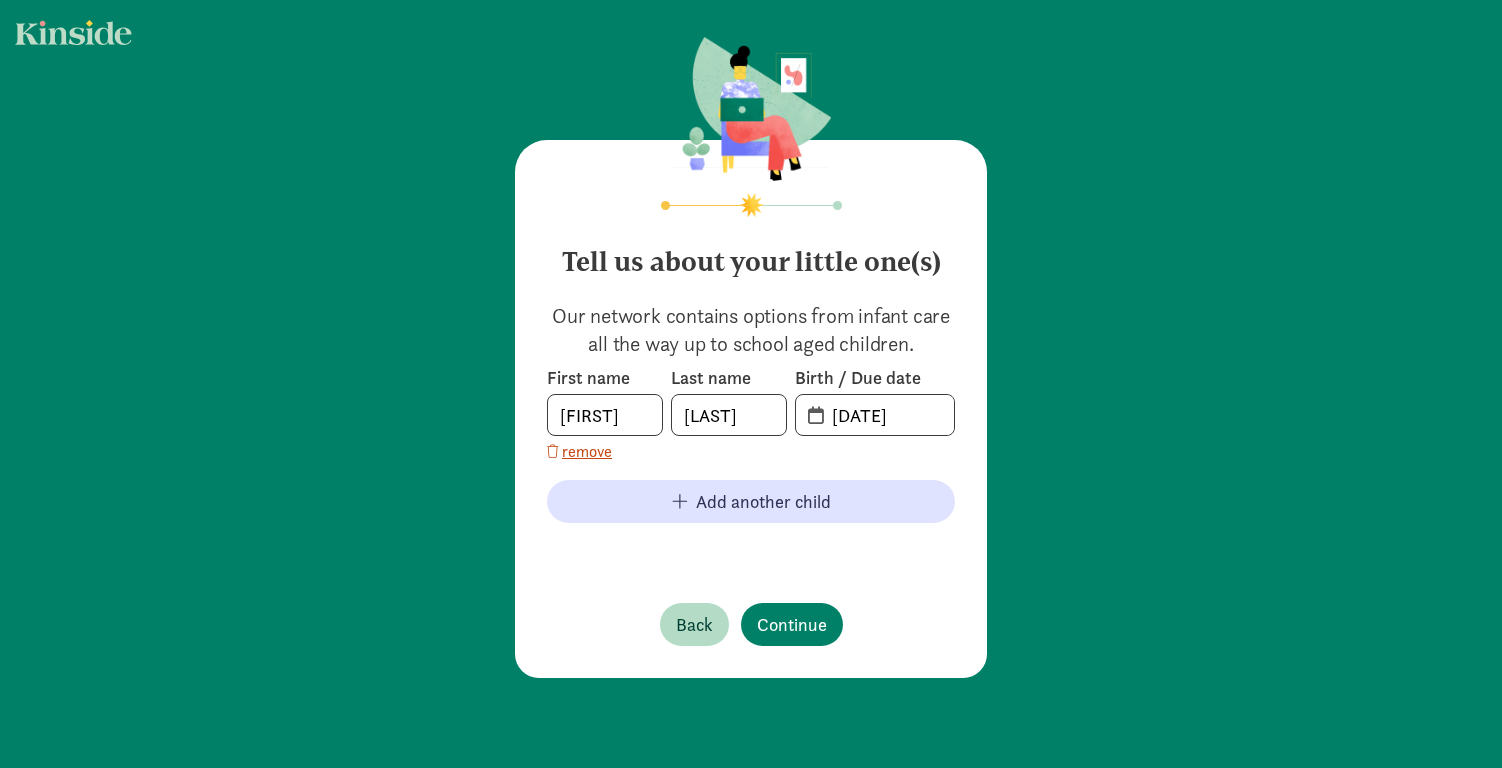 click on "Tell us about your little one(s)
Our network contains options from infant care all the way
up to school aged children.
First name        [FIRST]       Last name        [LAST]       Birth / Due date          [DATE]
remove
Add another child
Back
Continue" at bounding box center [751, 409] 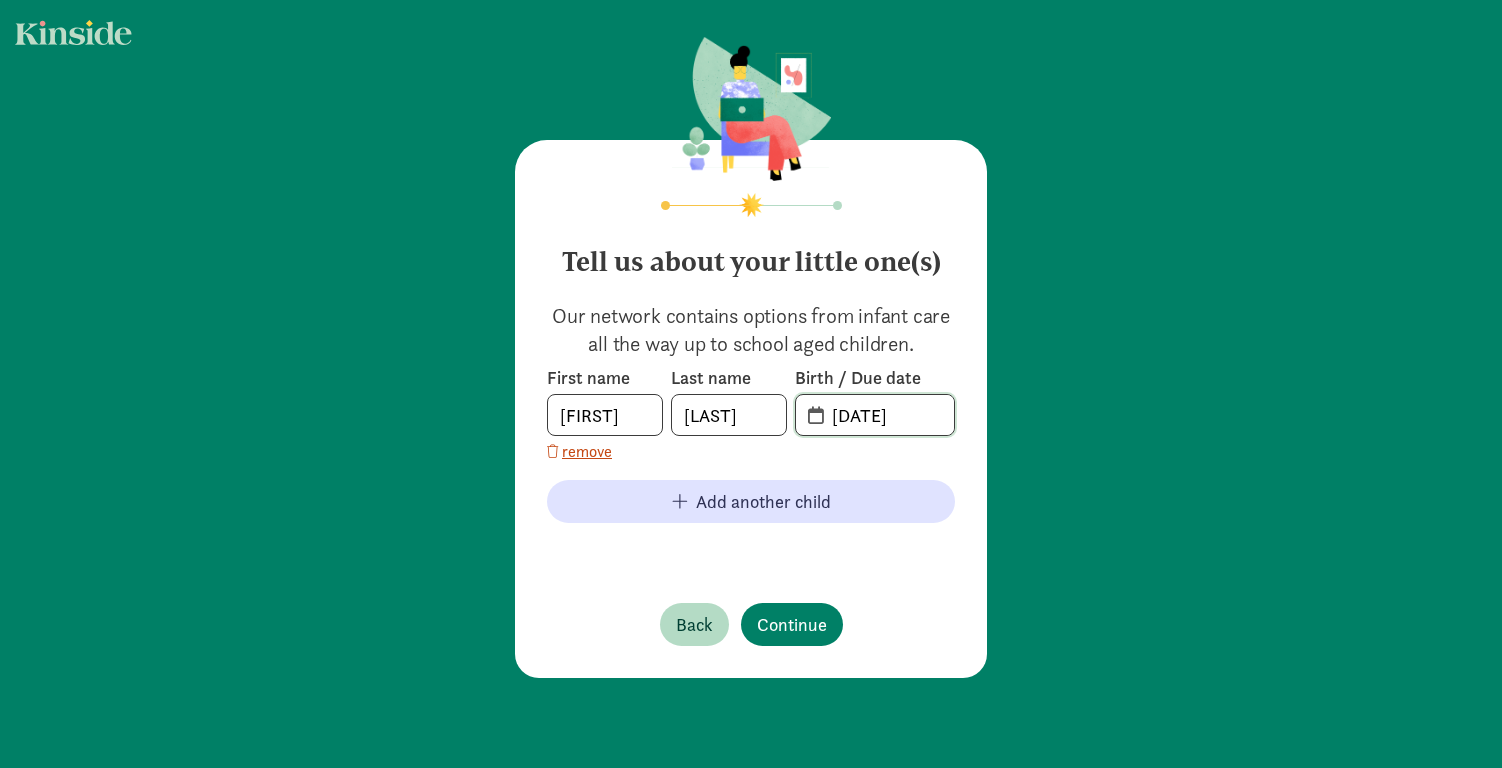 click on "[DATE]" 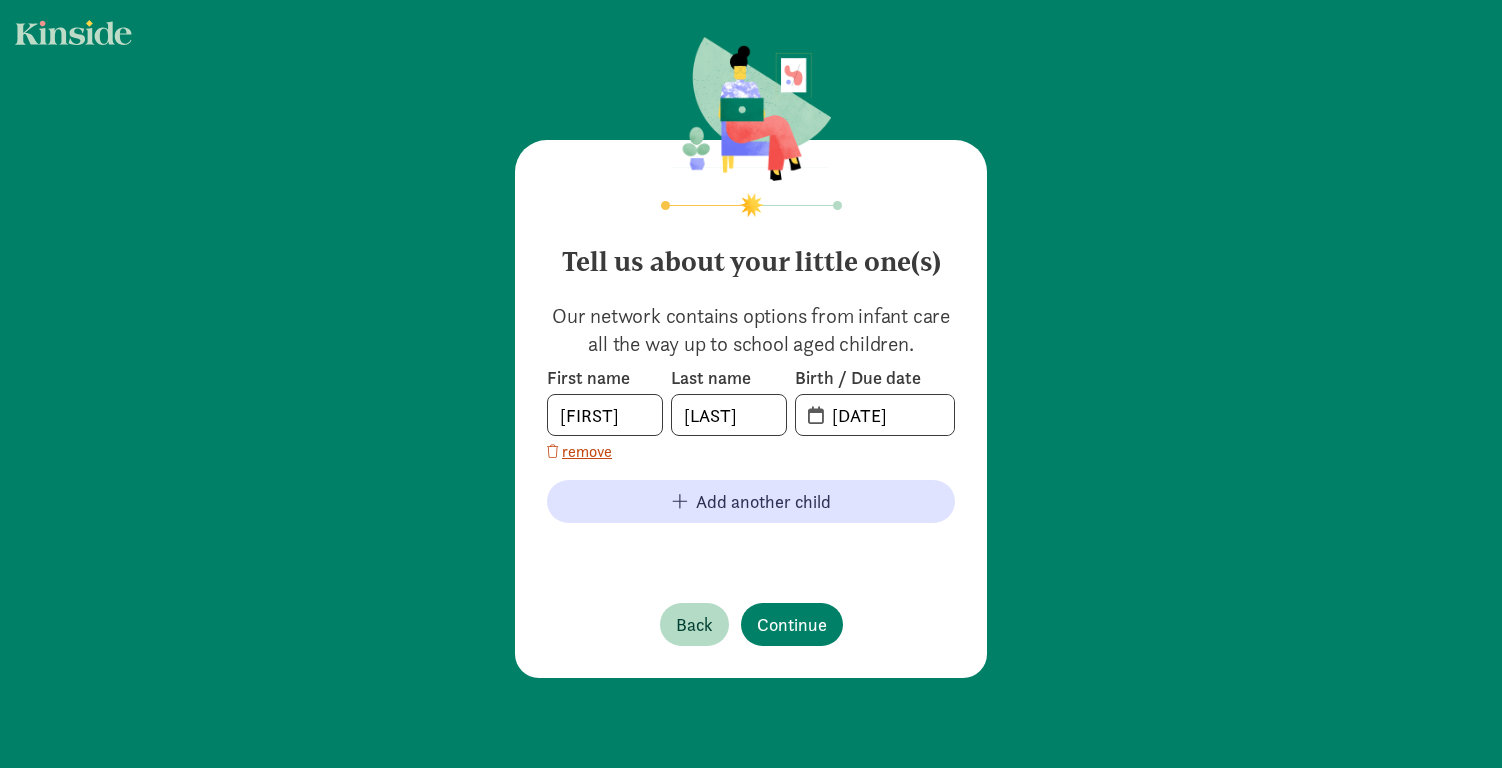 click on "Back
Continue" 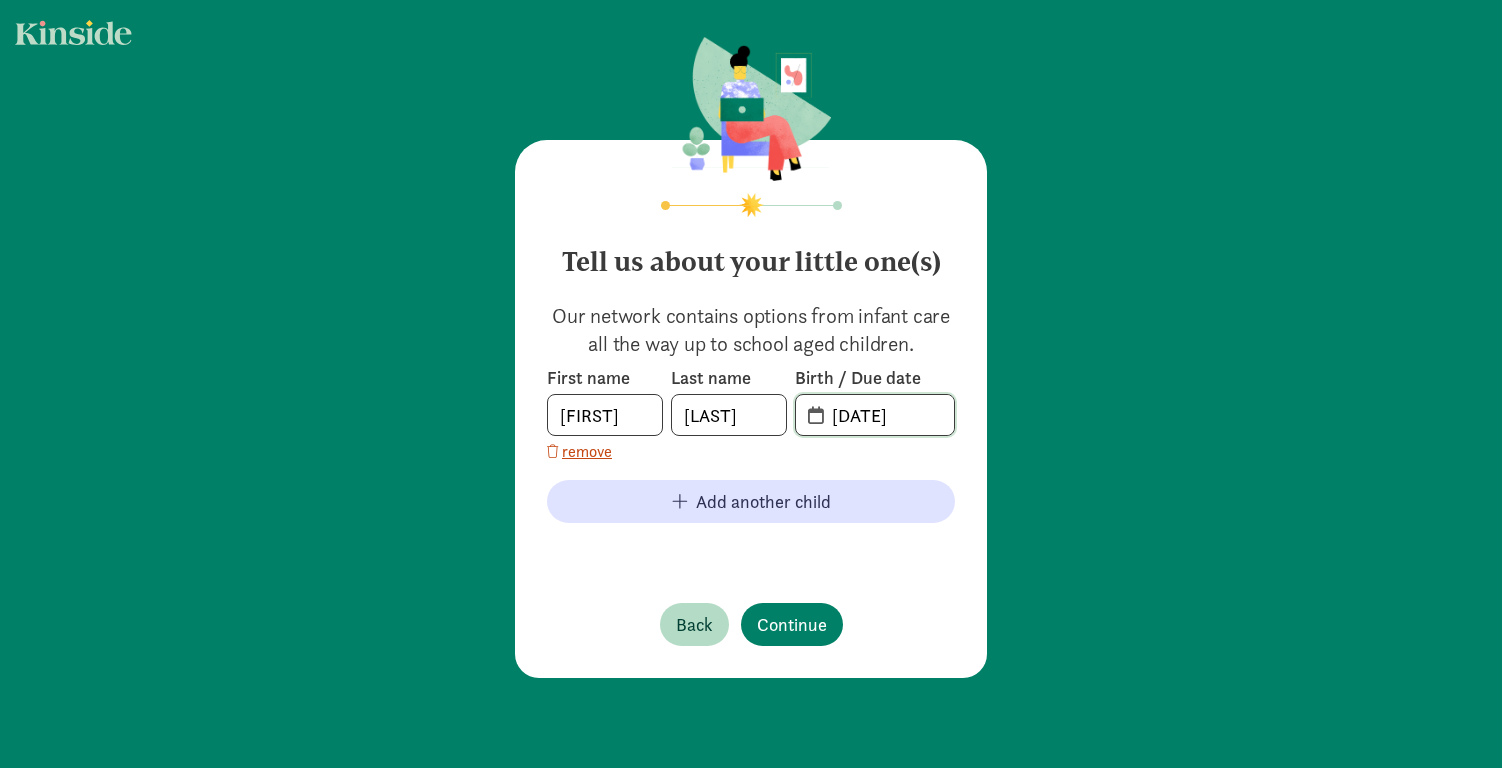 click on "[DATE]" 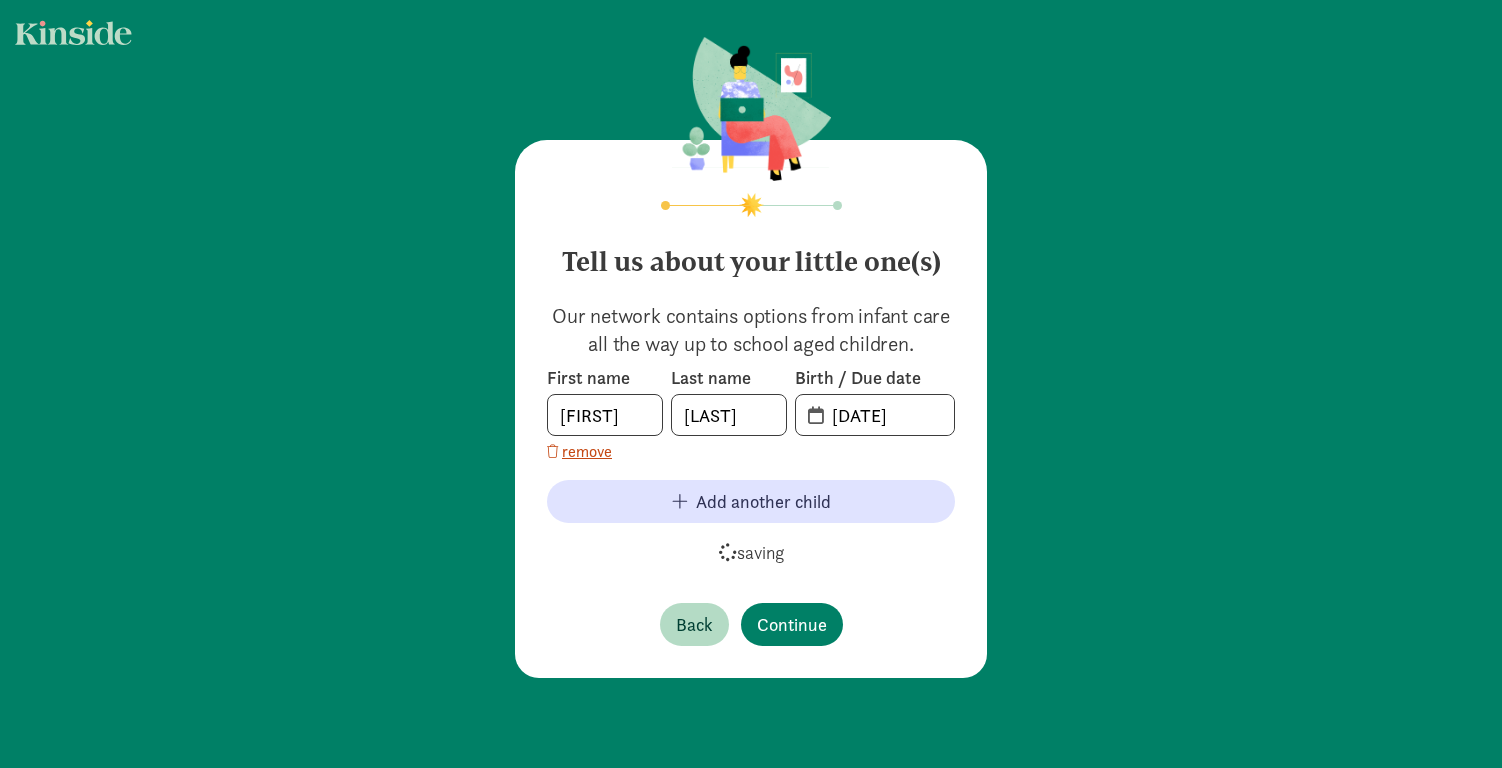 click on "Back
Continue" 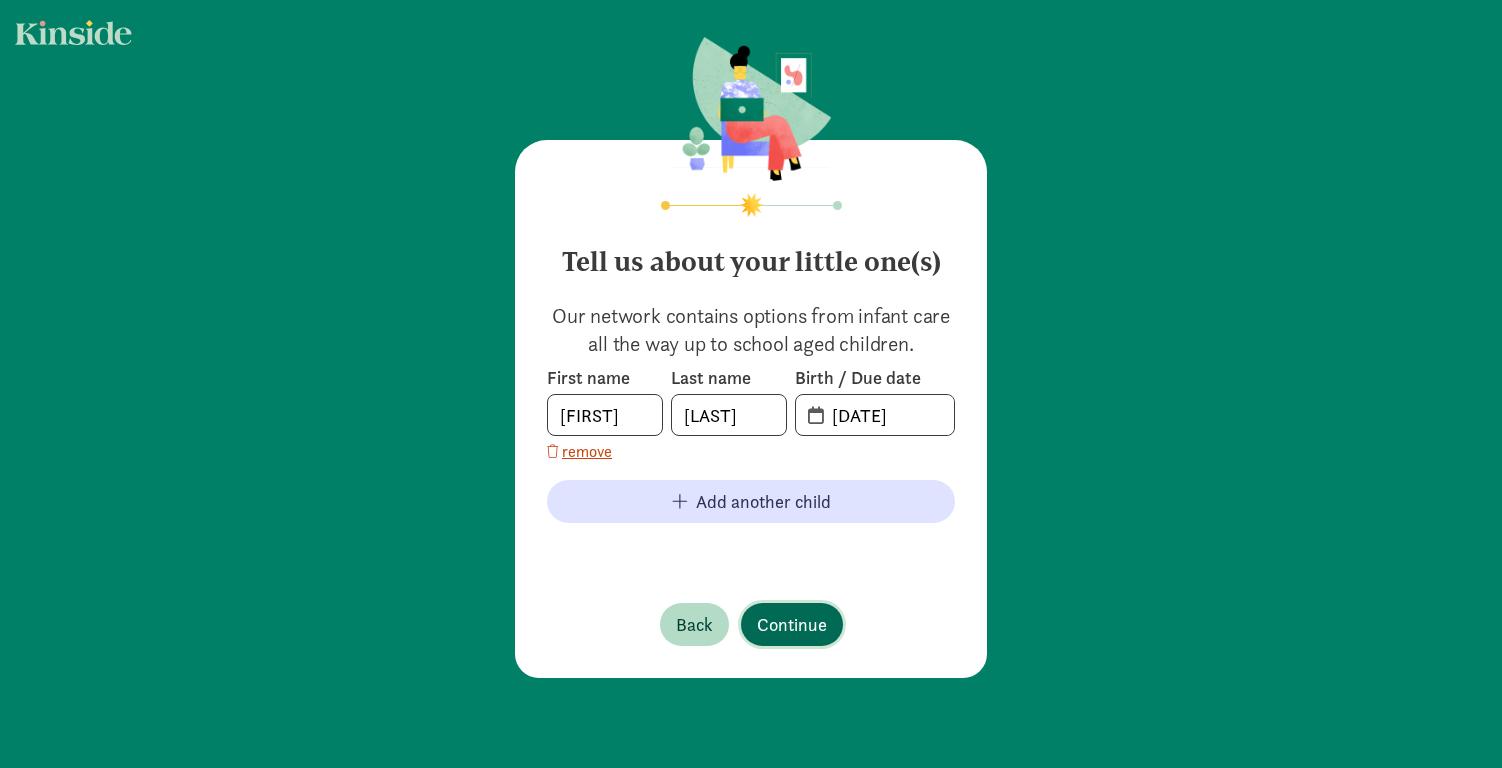 click on "Continue" at bounding box center (792, 624) 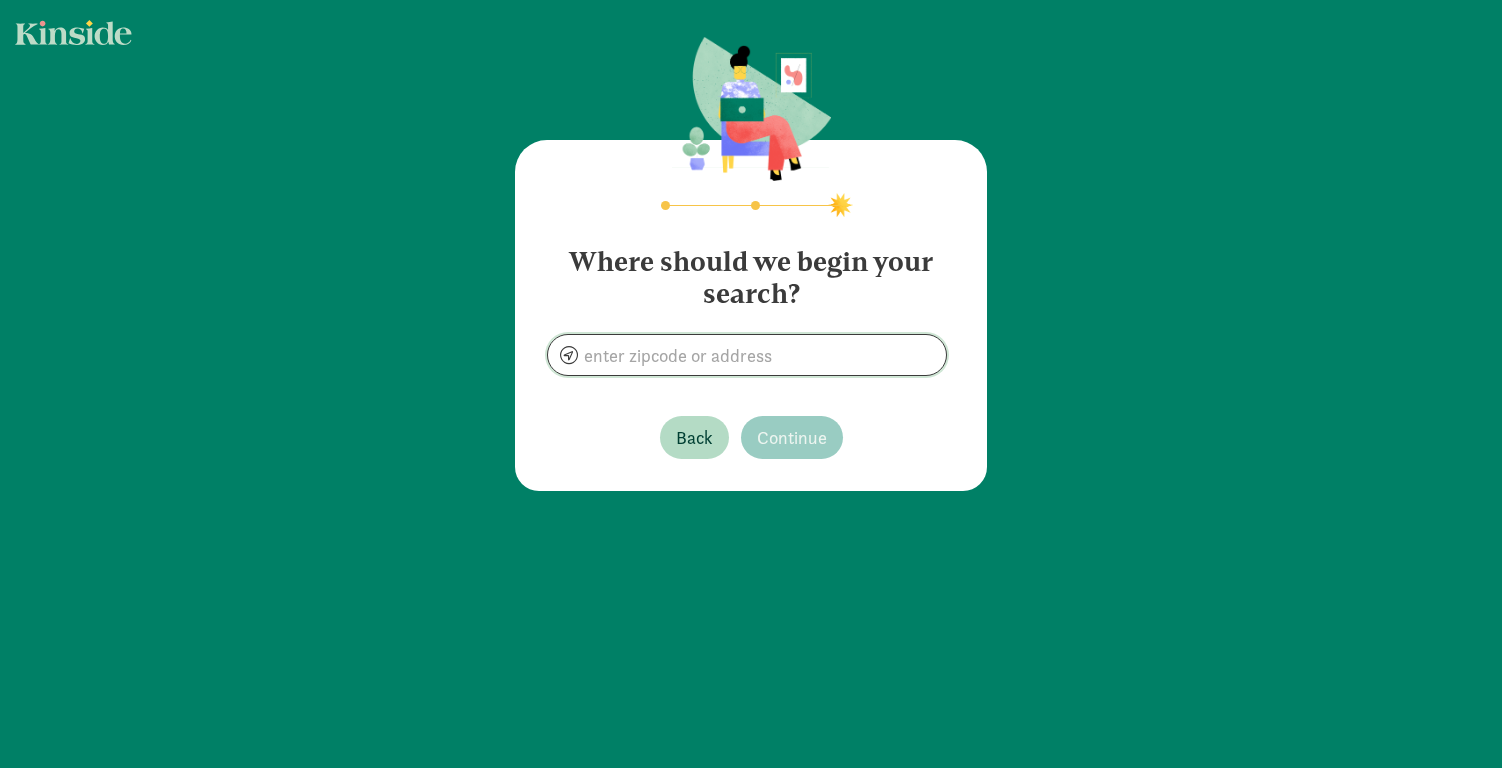 click 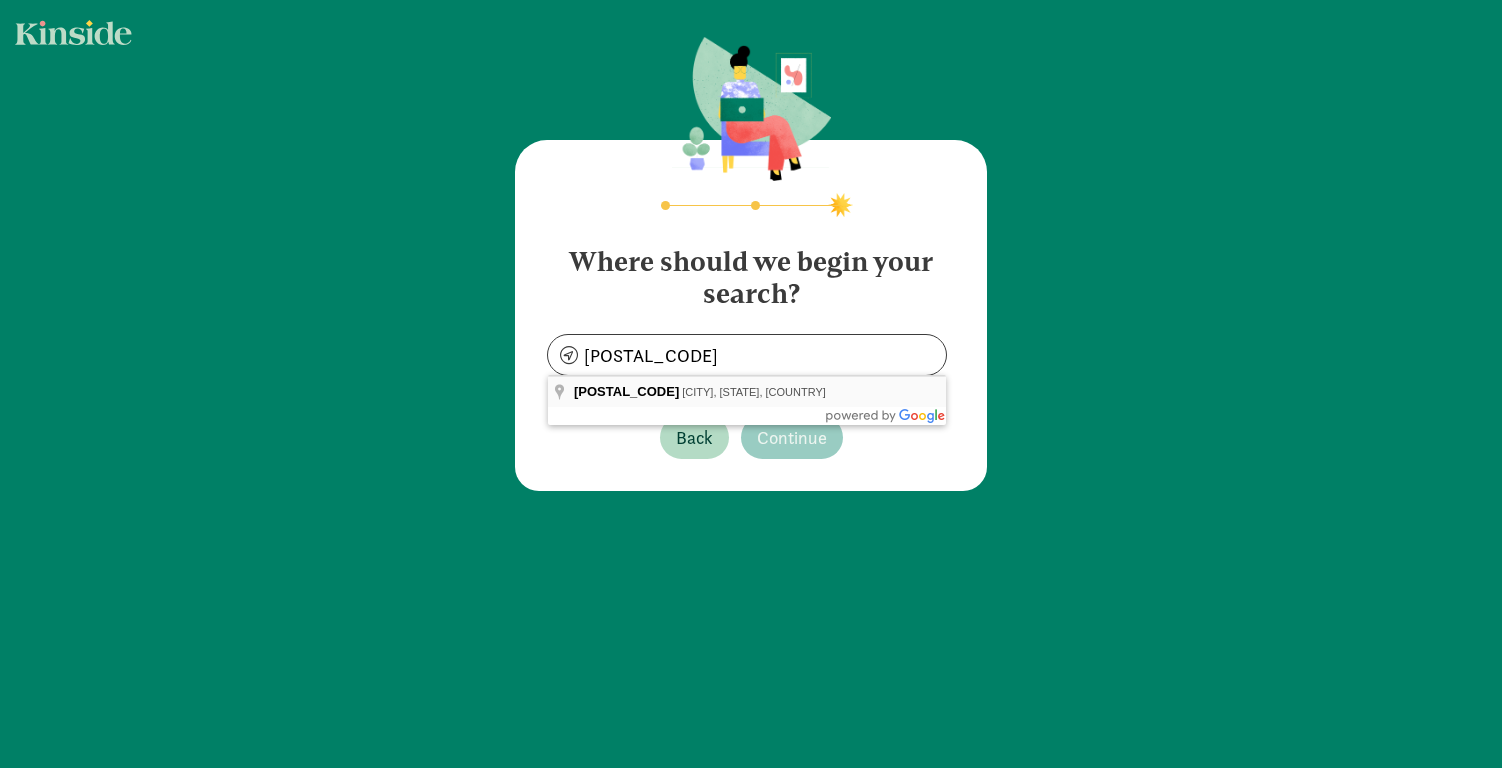 type on "[CITY], [STATE] [POSTAL_CODE], [COUNTRY]" 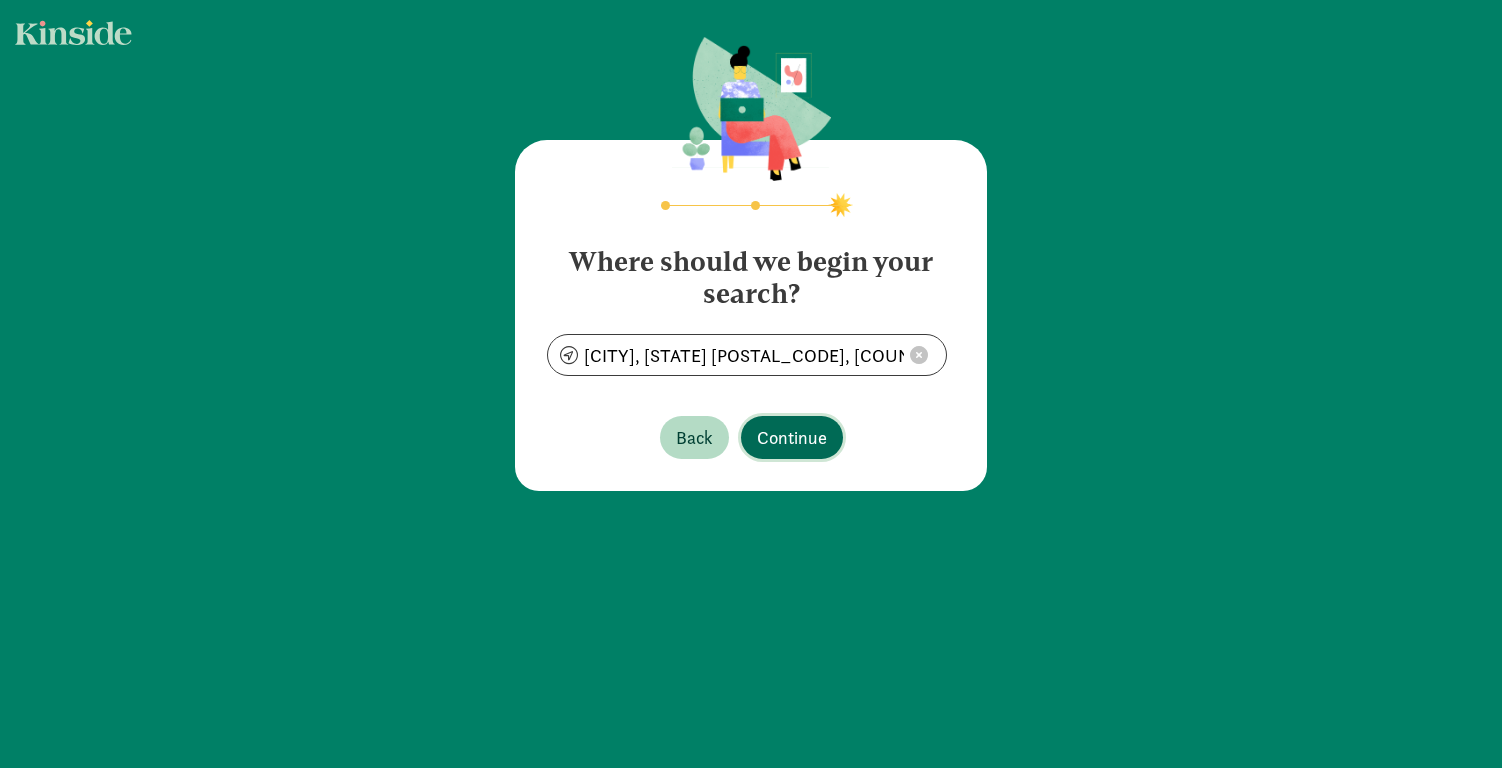 click on "Continue" at bounding box center (792, 437) 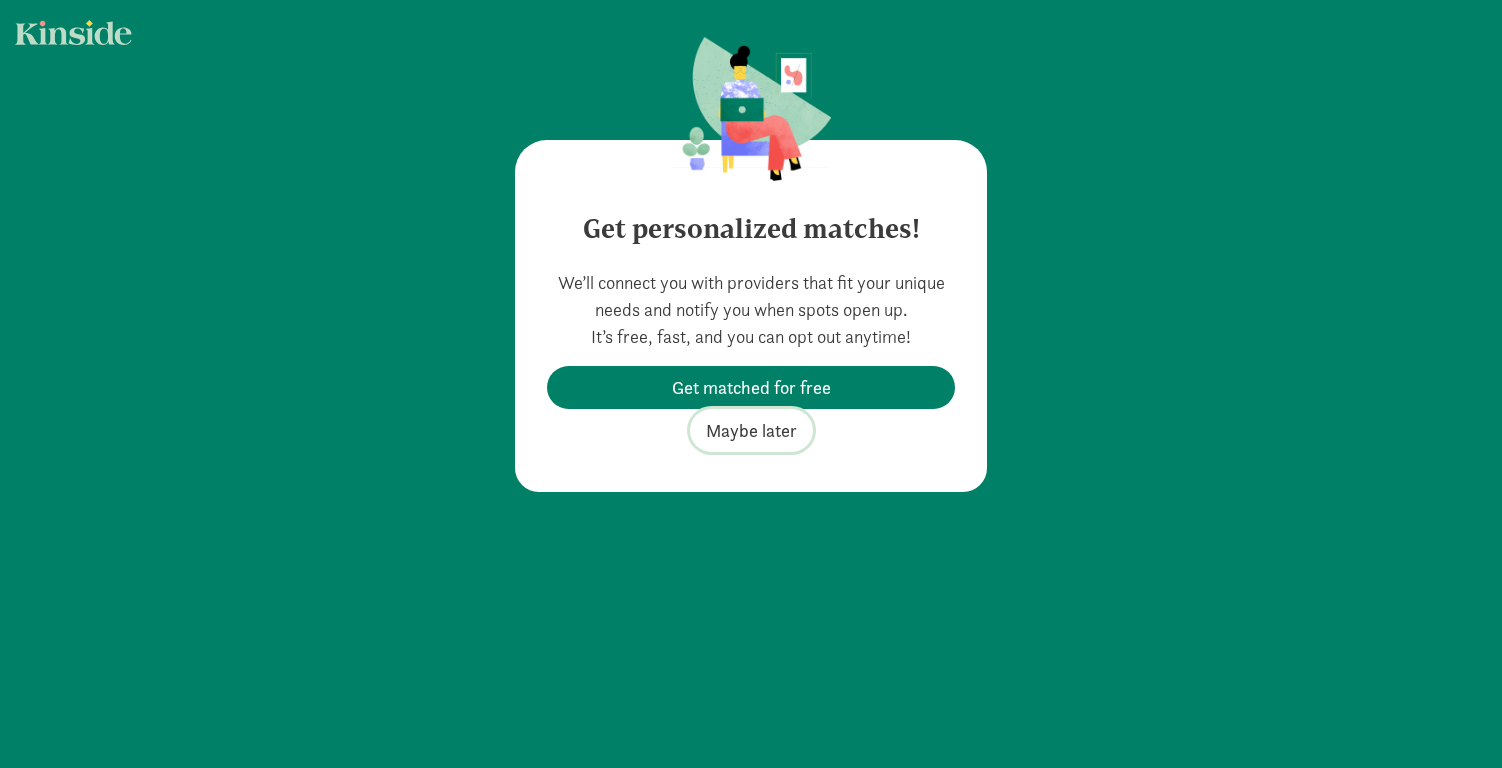 click on "Maybe later" at bounding box center (751, 430) 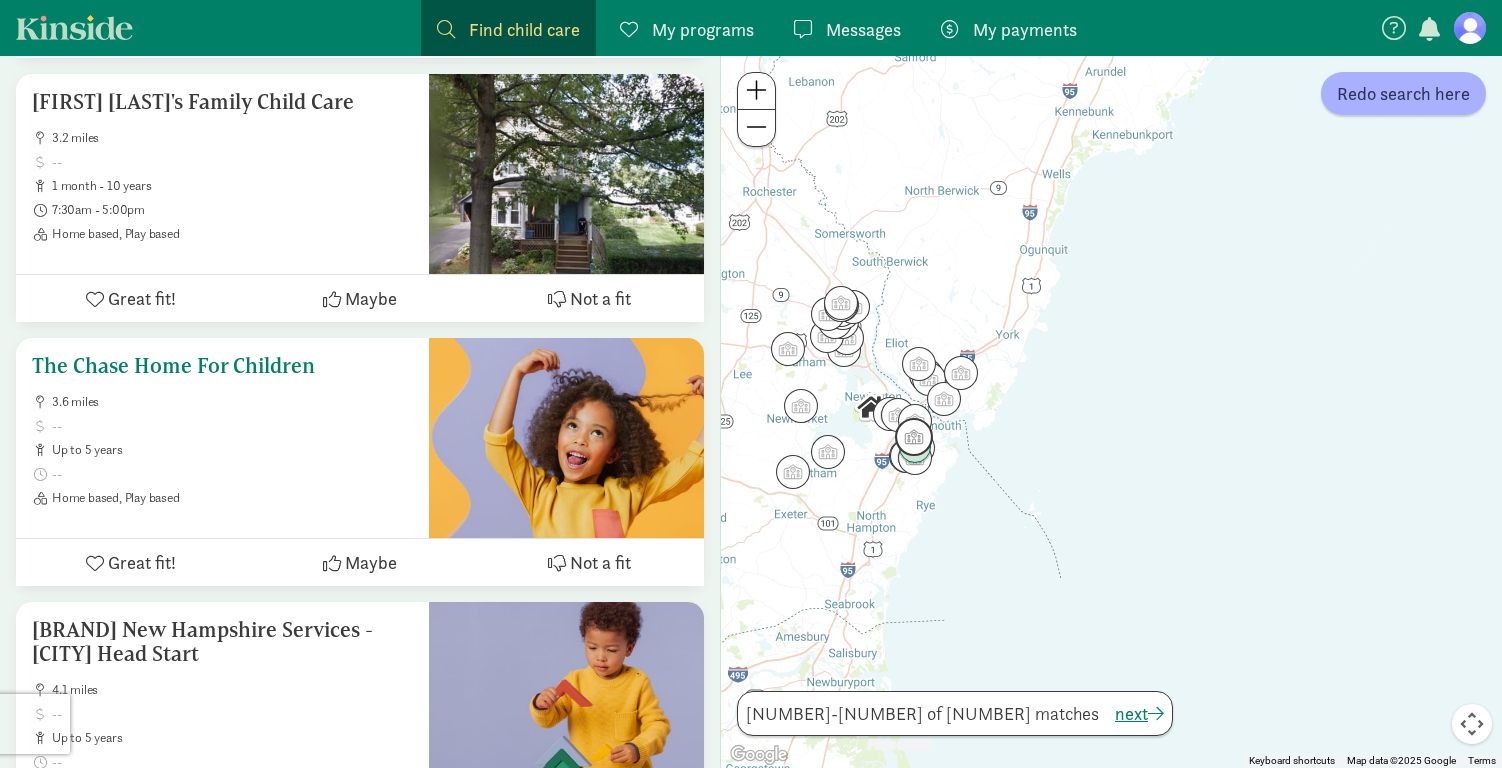 scroll, scrollTop: 0, scrollLeft: 0, axis: both 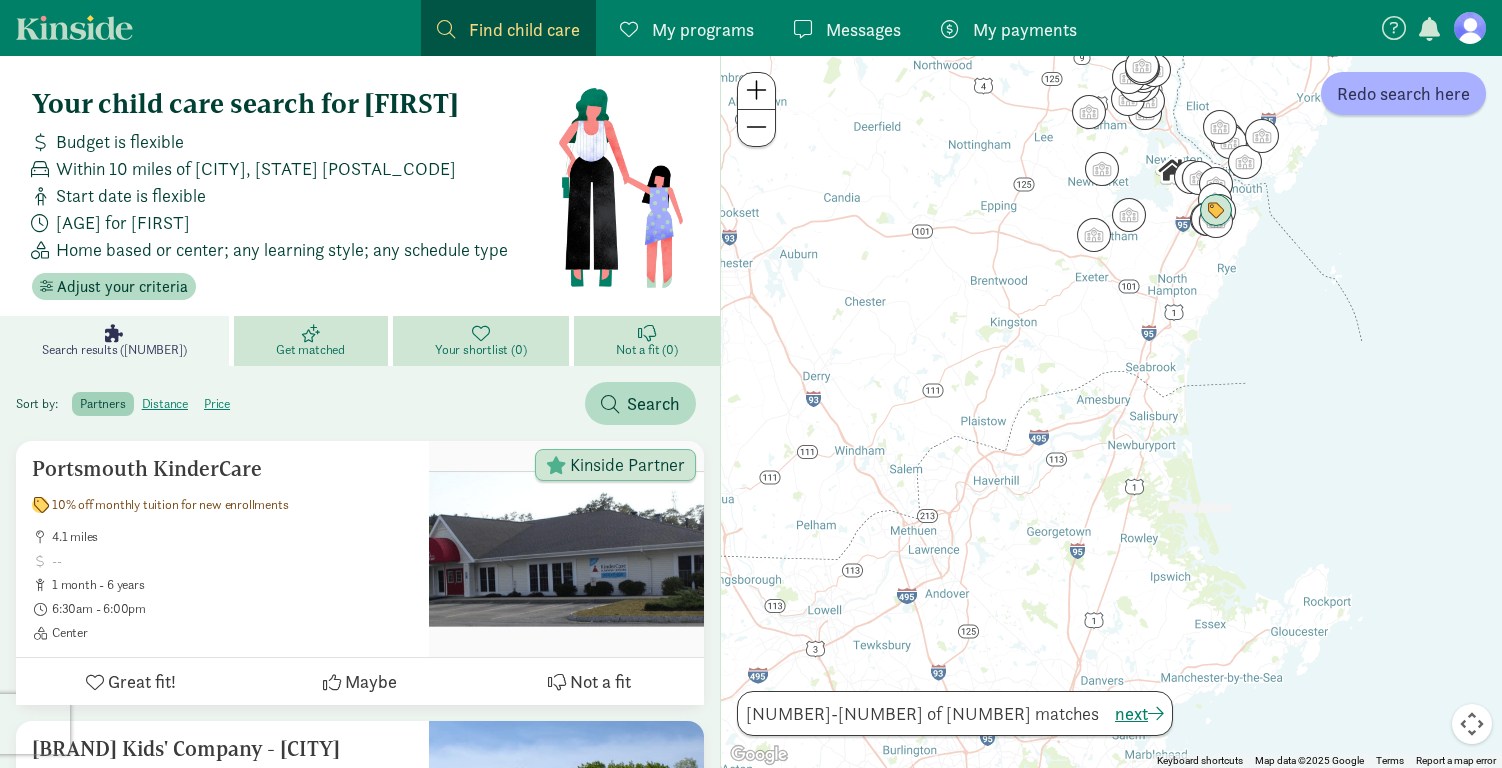 drag, startPoint x: 766, startPoint y: 409, endPoint x: 1064, endPoint y: 168, distance: 383.2558 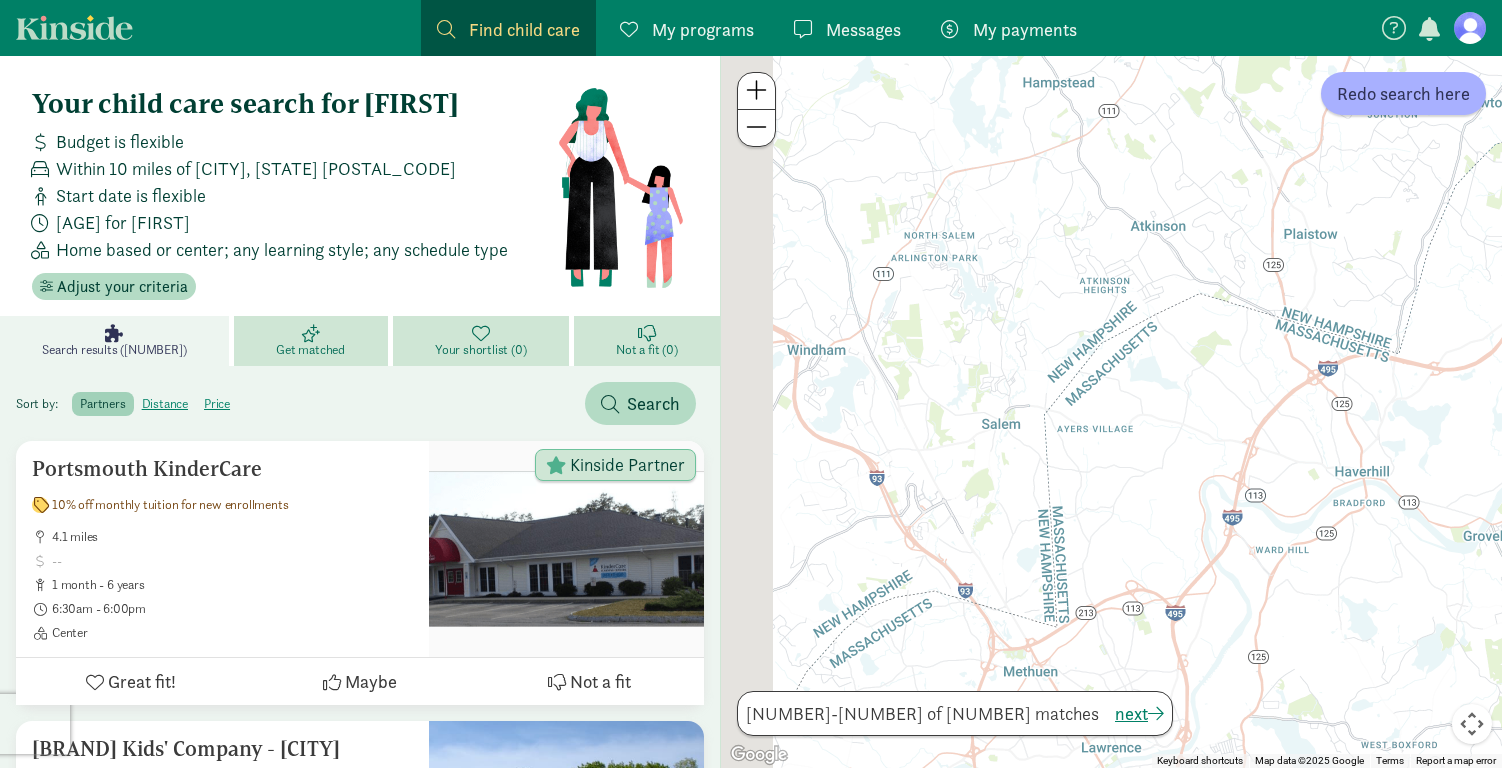 drag, startPoint x: 923, startPoint y: 479, endPoint x: 1103, endPoint y: 462, distance: 180.801 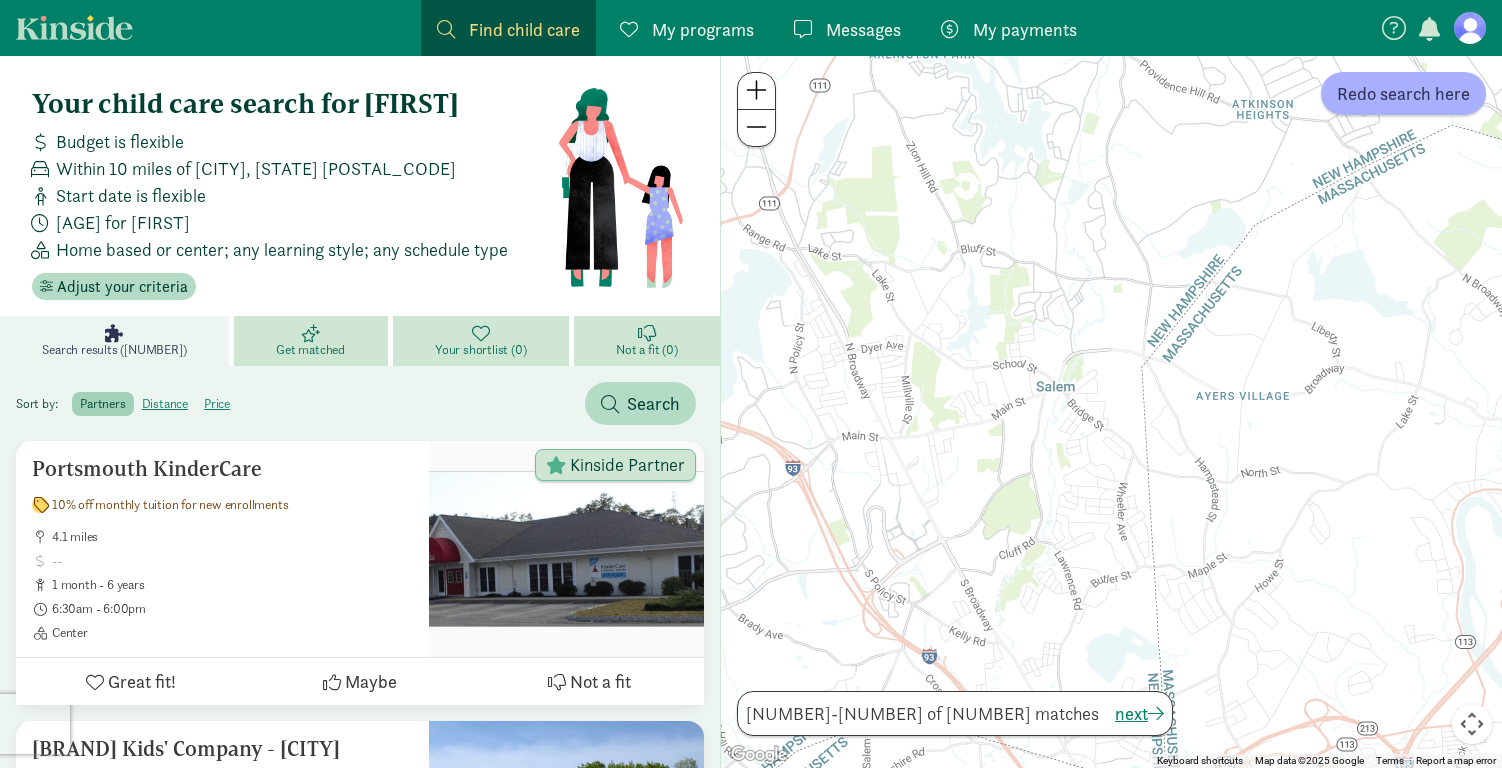 drag, startPoint x: 992, startPoint y: 423, endPoint x: 1090, endPoint y: 456, distance: 103.40696 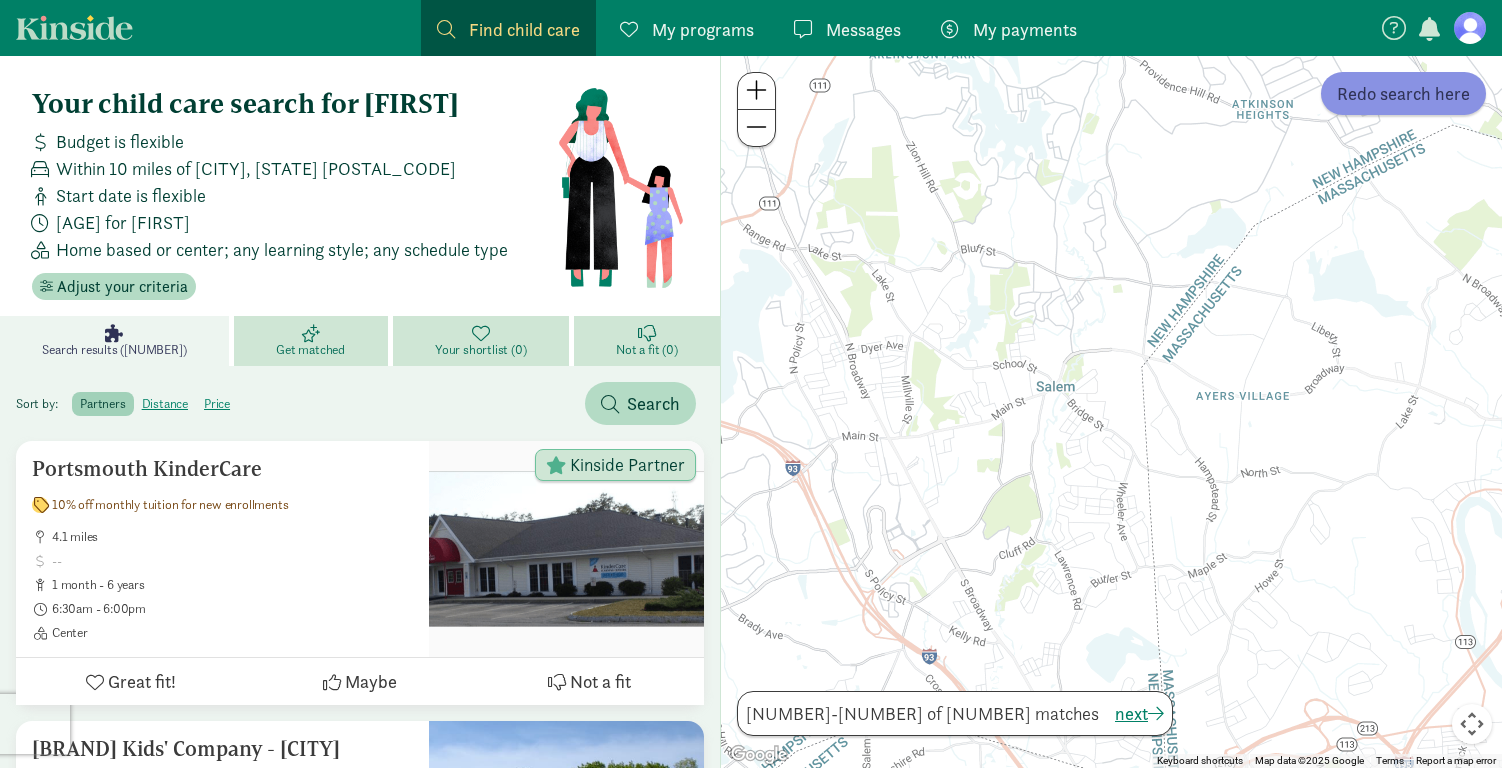 click on "Redo search here" at bounding box center [1403, 93] 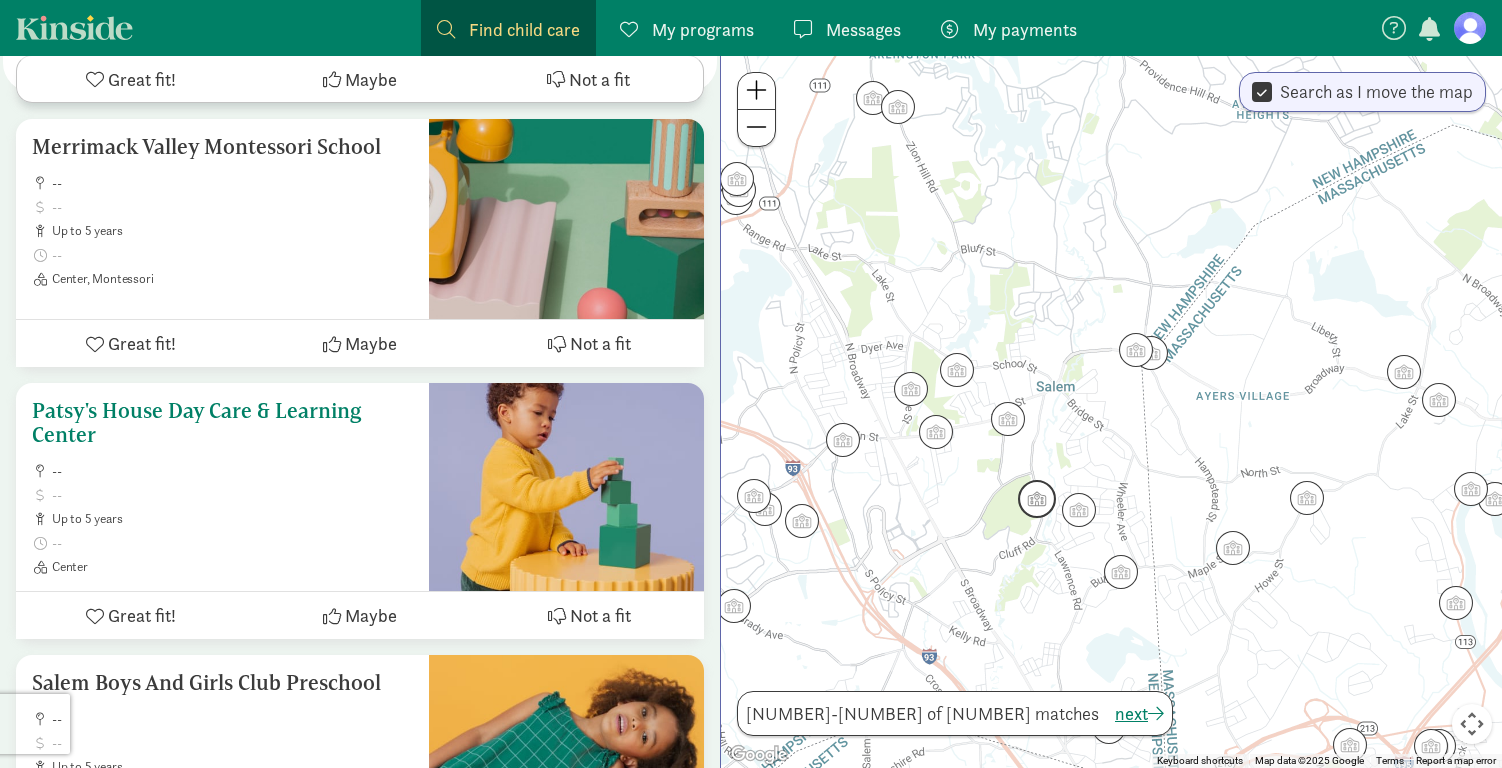 scroll, scrollTop: 4570, scrollLeft: 0, axis: vertical 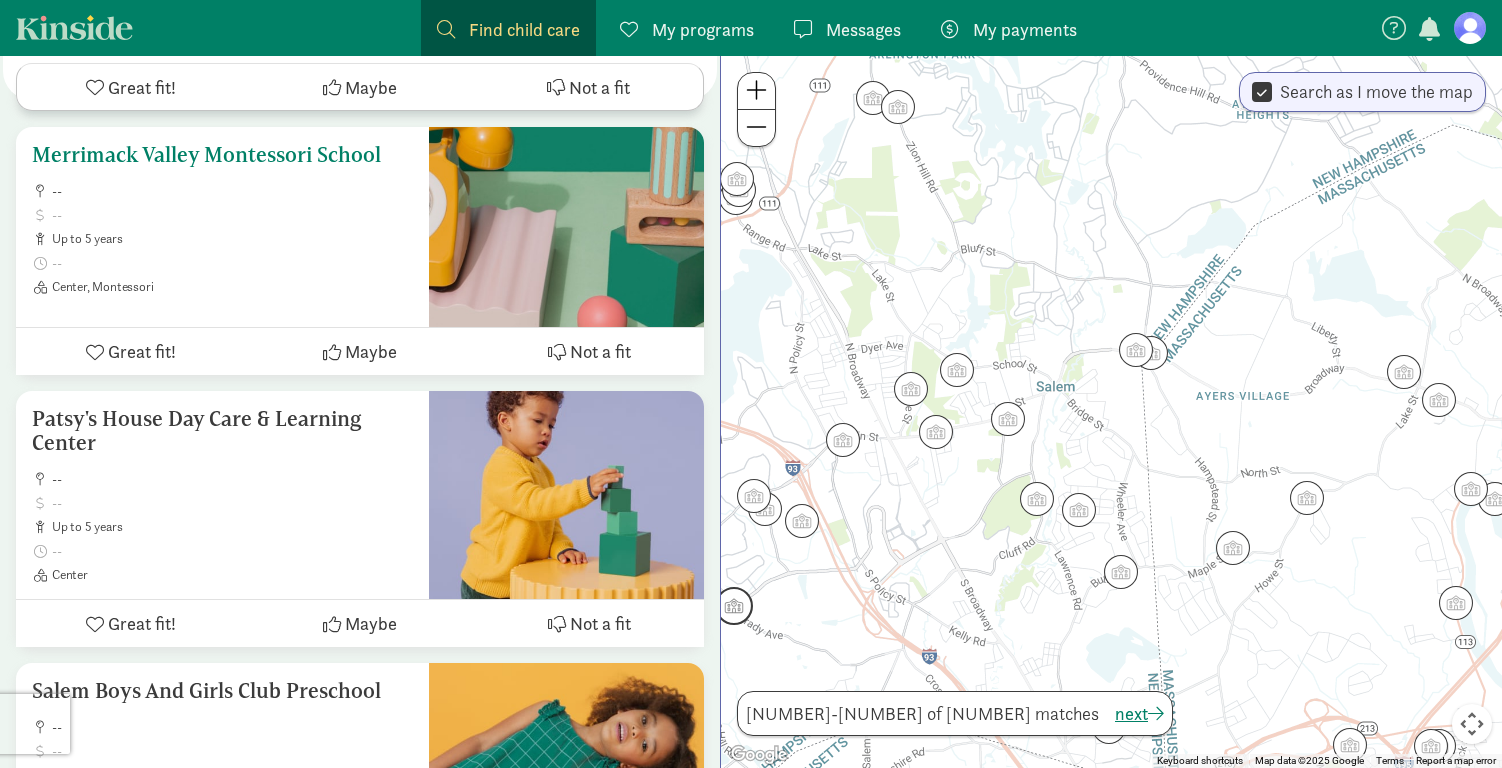 click on "[BRAND] Montessori School           --     up to [AGE]     Center, Montessori" at bounding box center (222, 227) 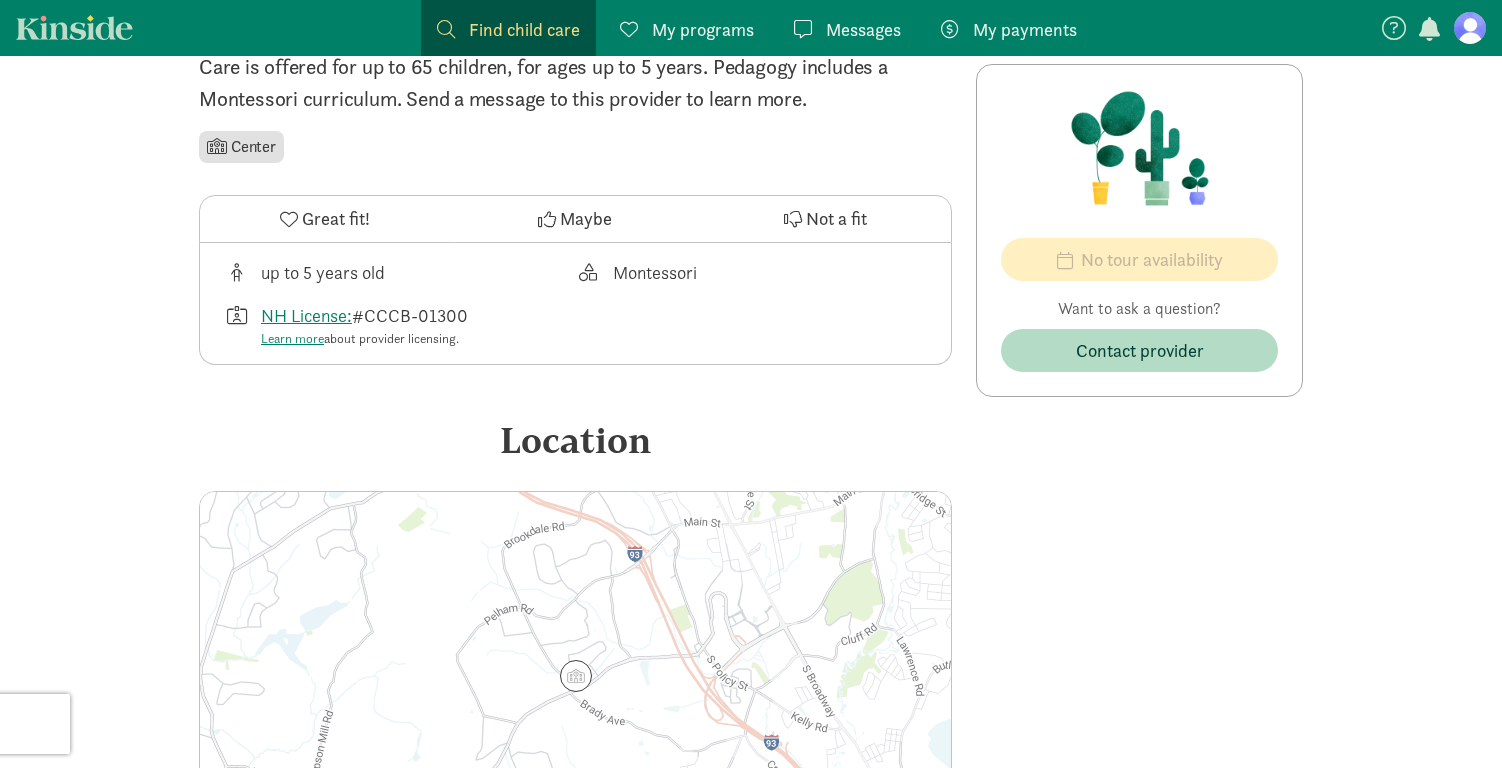 scroll, scrollTop: 0, scrollLeft: 0, axis: both 